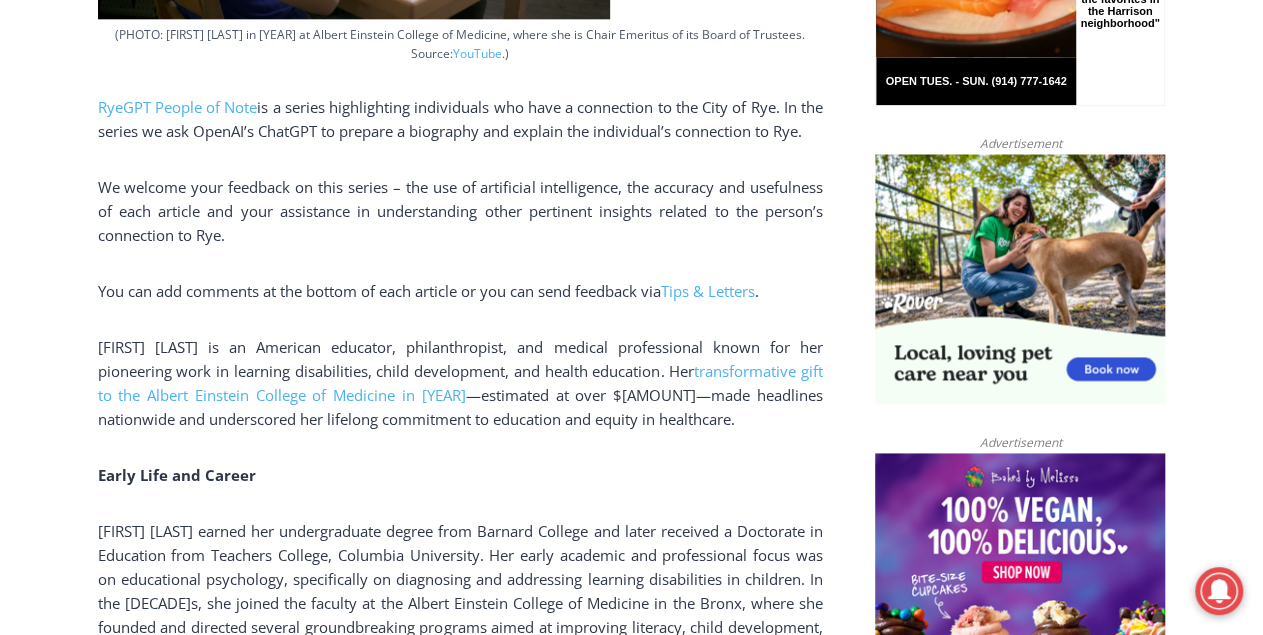 scroll, scrollTop: 1201, scrollLeft: 0, axis: vertical 